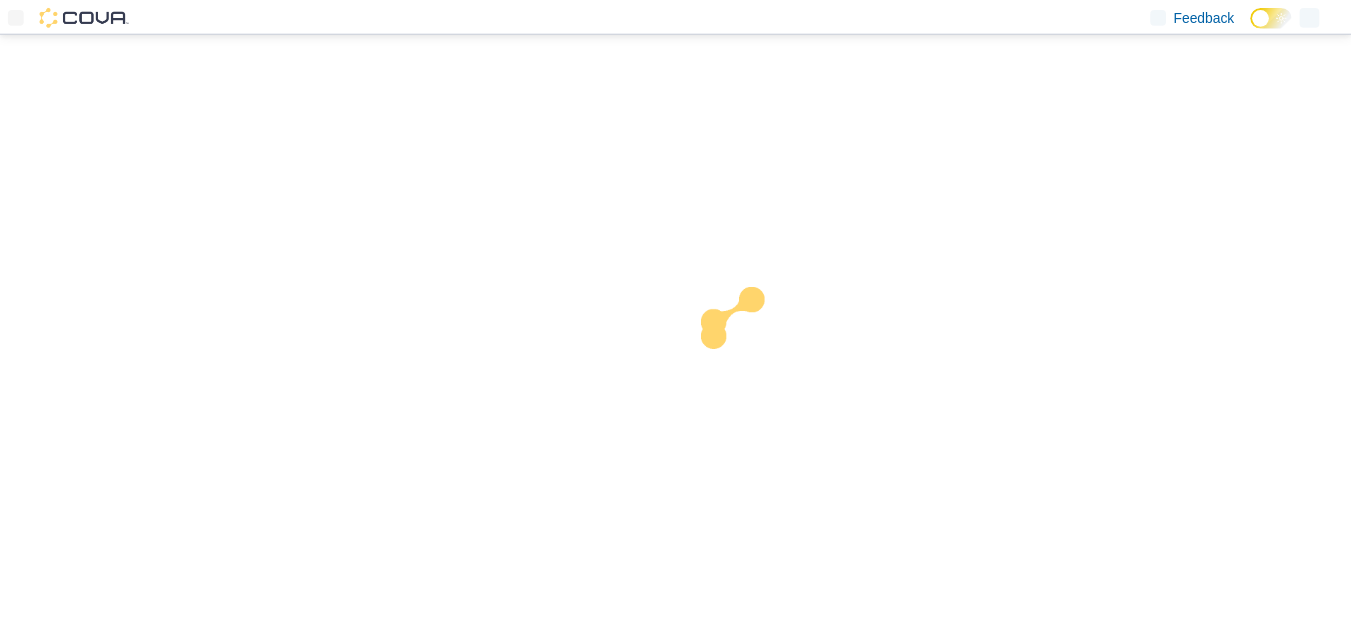 scroll, scrollTop: 0, scrollLeft: 0, axis: both 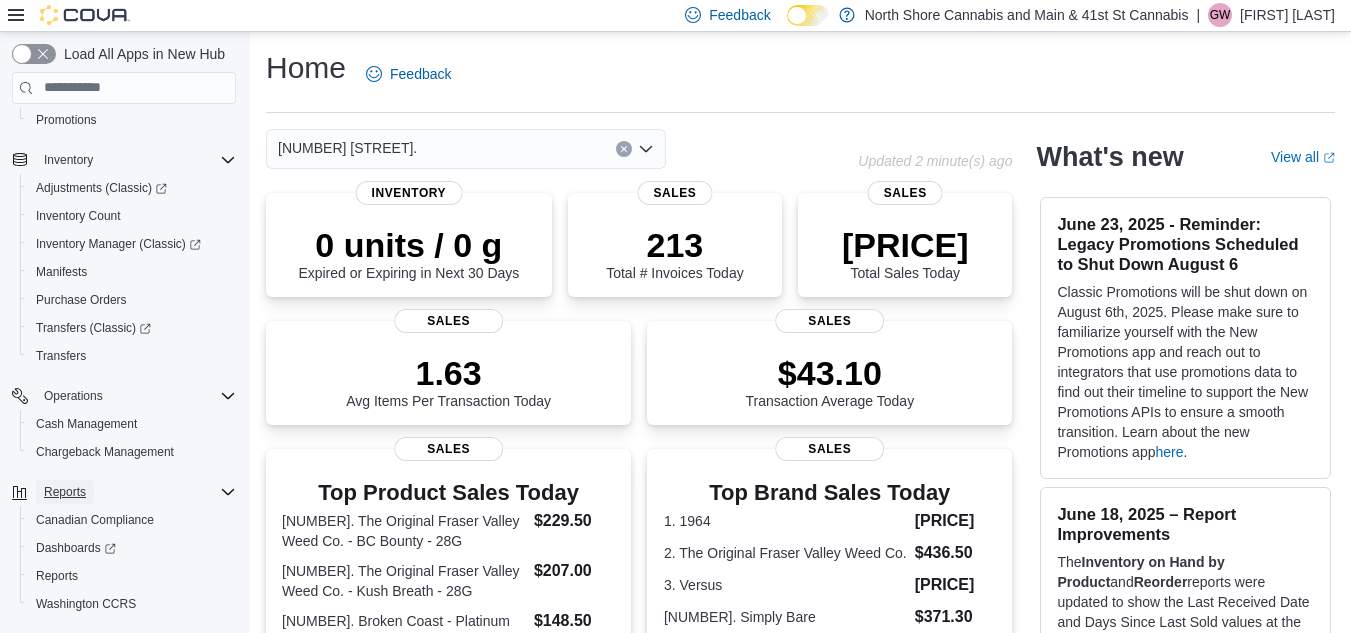 click on "Reports" at bounding box center (65, 492) 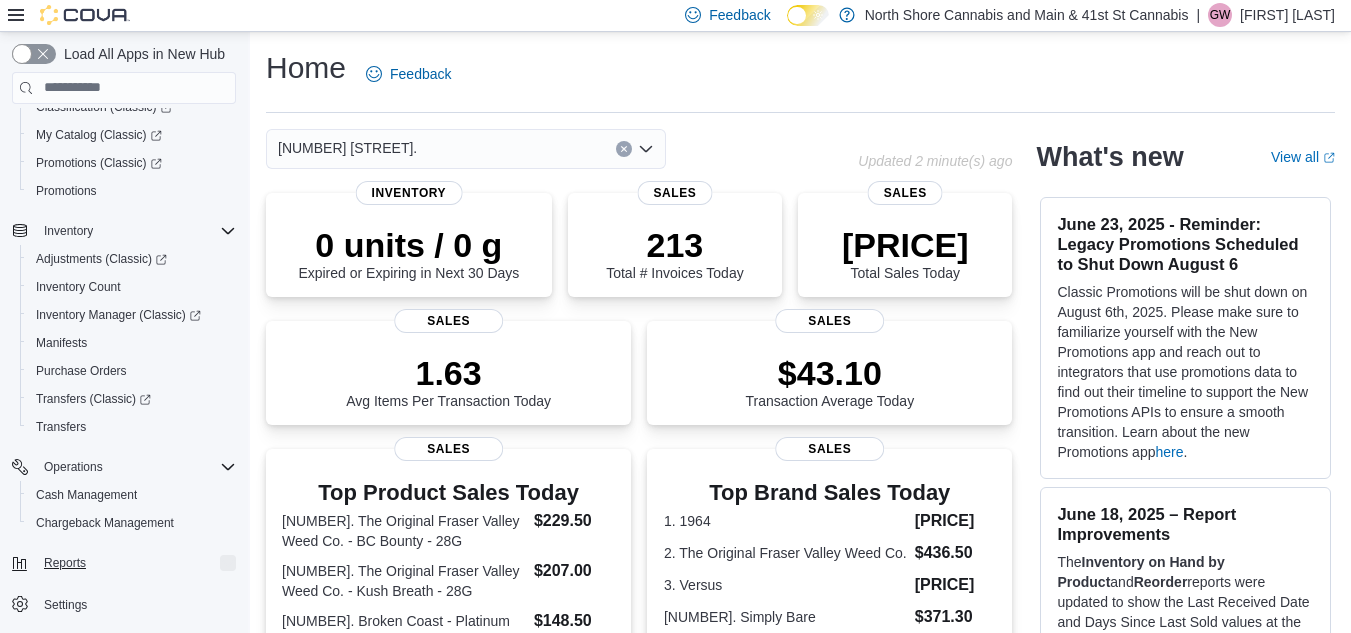 scroll, scrollTop: 229, scrollLeft: 0, axis: vertical 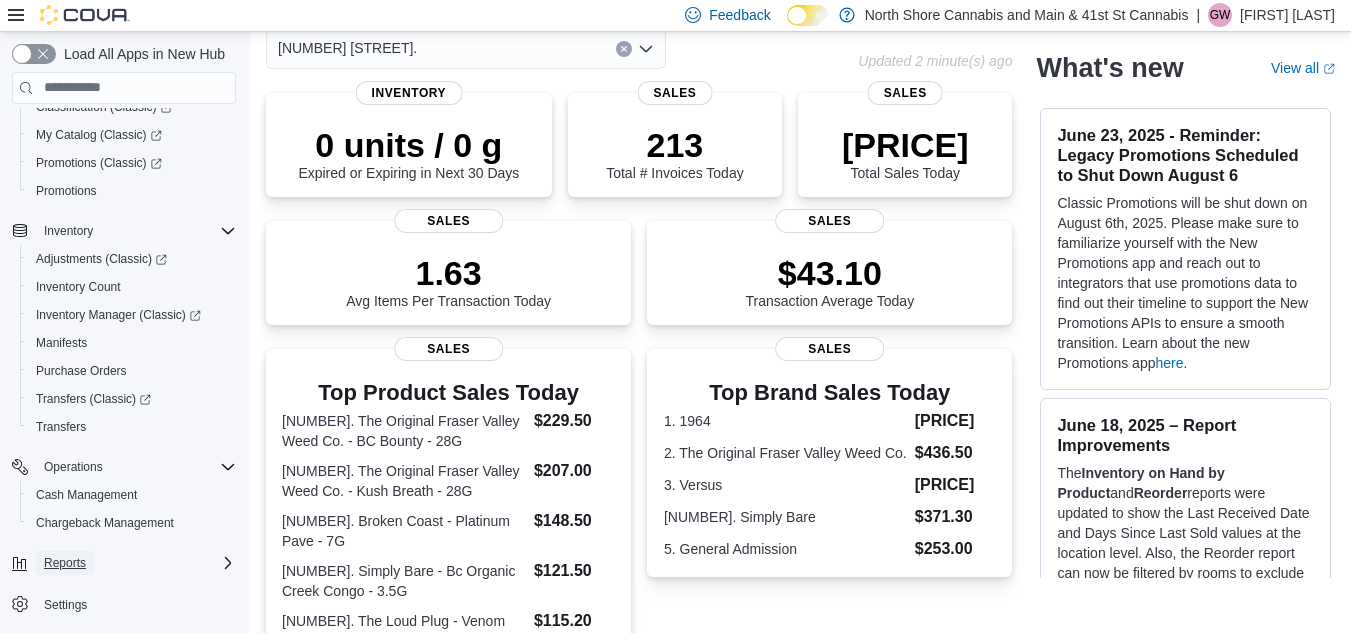 click on "Reports" at bounding box center (65, 563) 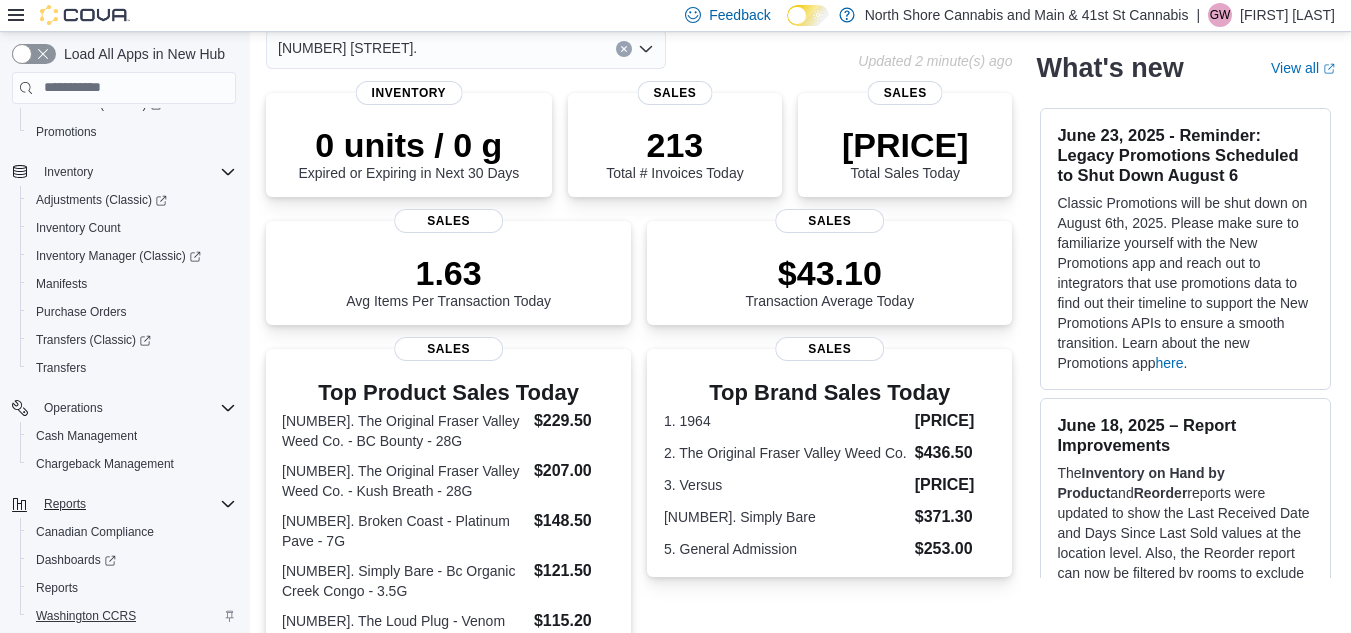 scroll, scrollTop: 341, scrollLeft: 0, axis: vertical 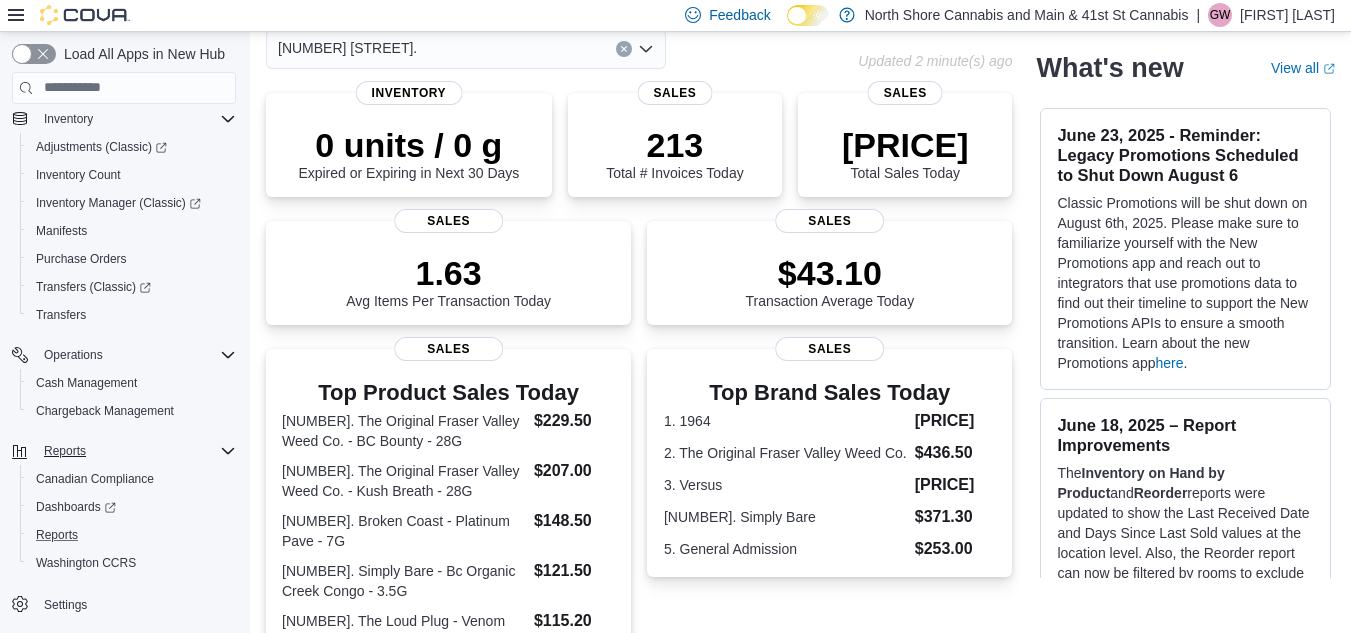 click on "Reports" at bounding box center [132, 535] 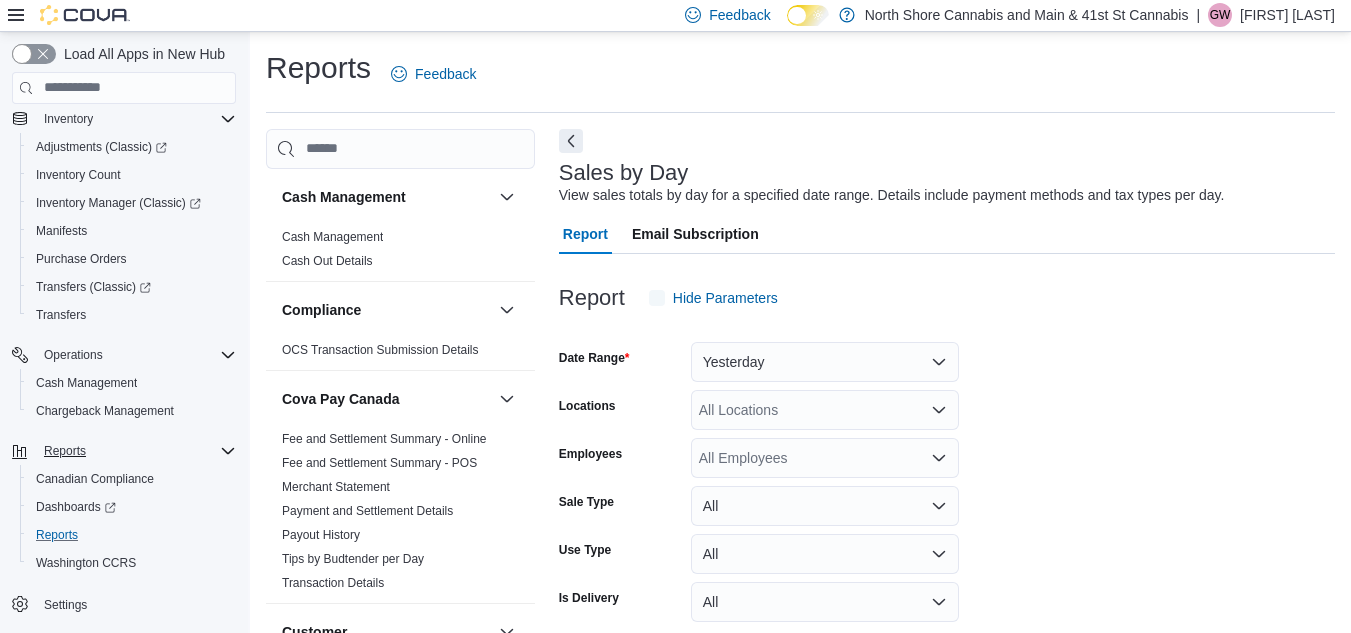 scroll, scrollTop: 46, scrollLeft: 0, axis: vertical 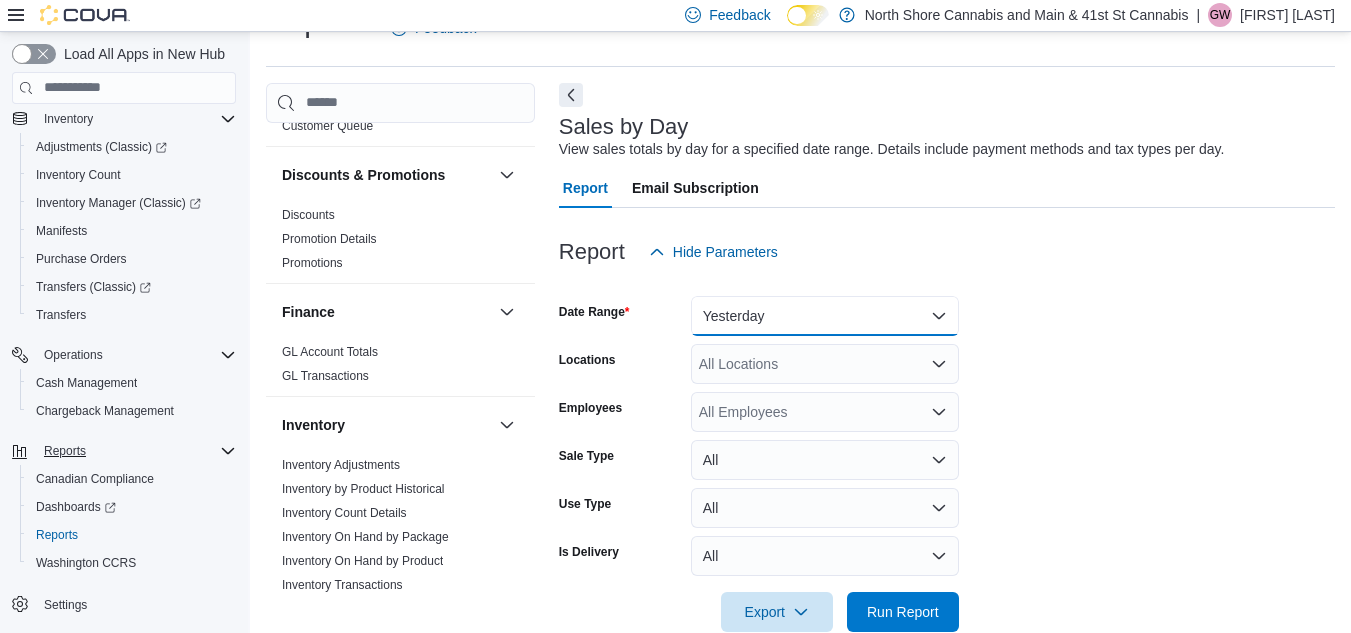 click on "Yesterday" at bounding box center [825, 316] 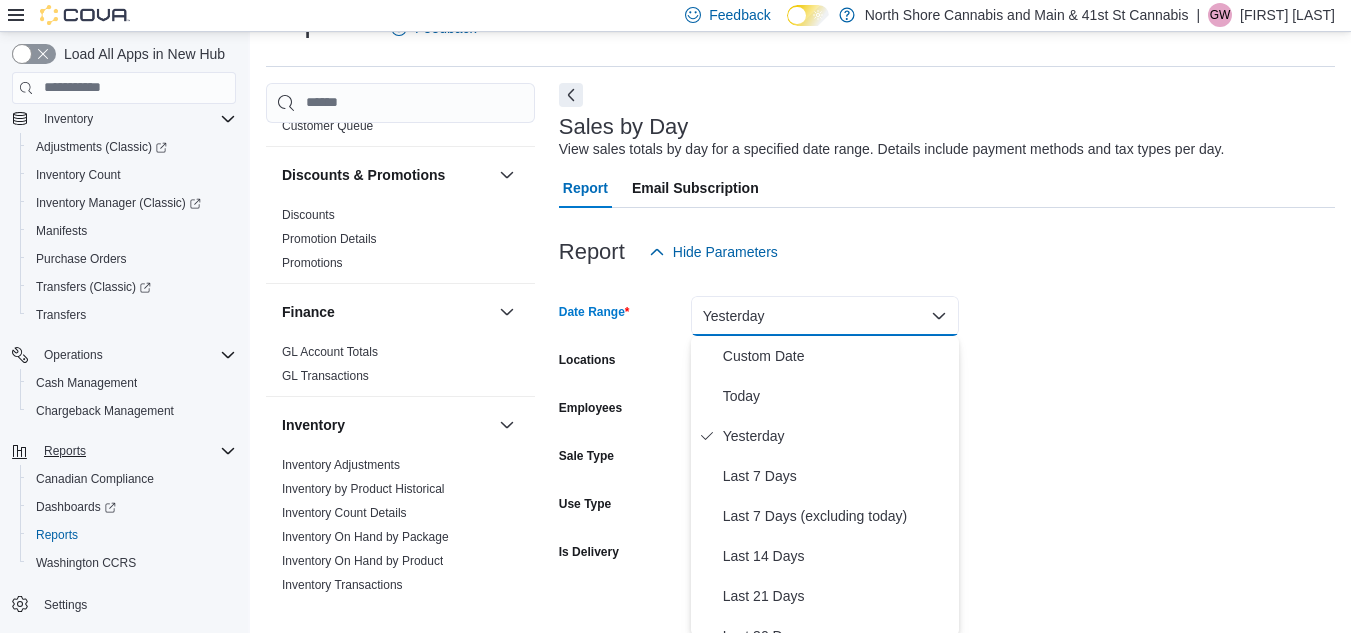 scroll, scrollTop: 49, scrollLeft: 0, axis: vertical 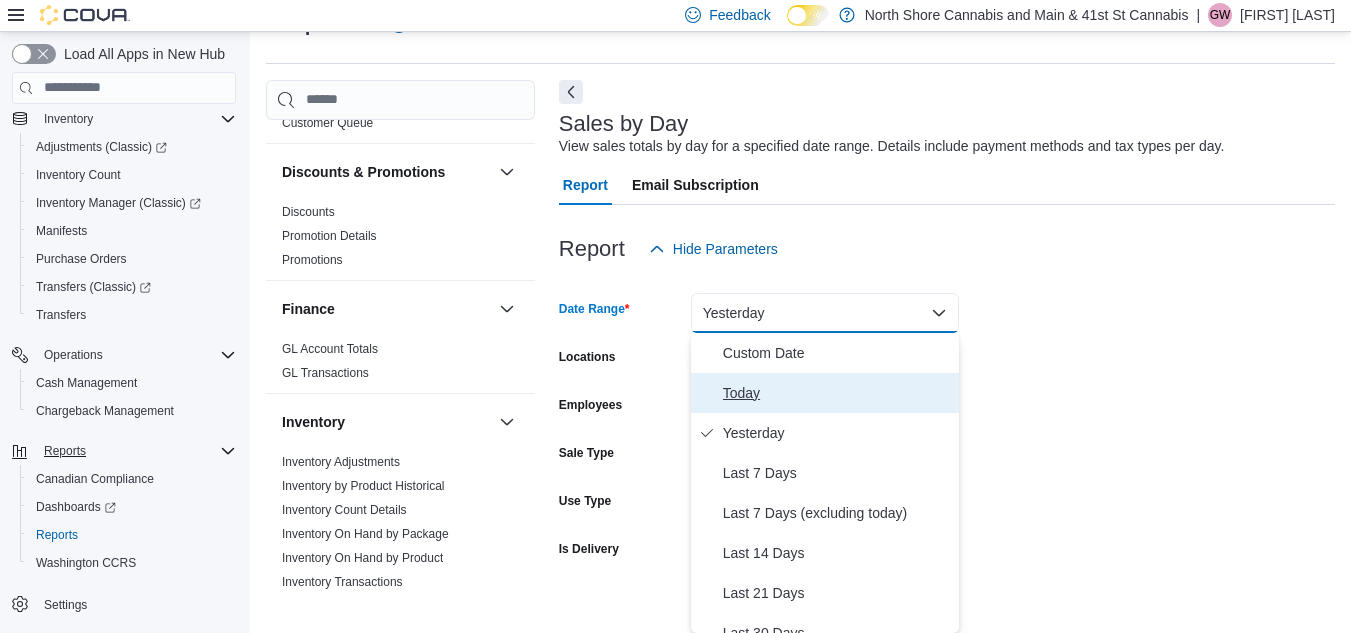 click on "Today" at bounding box center [825, 393] 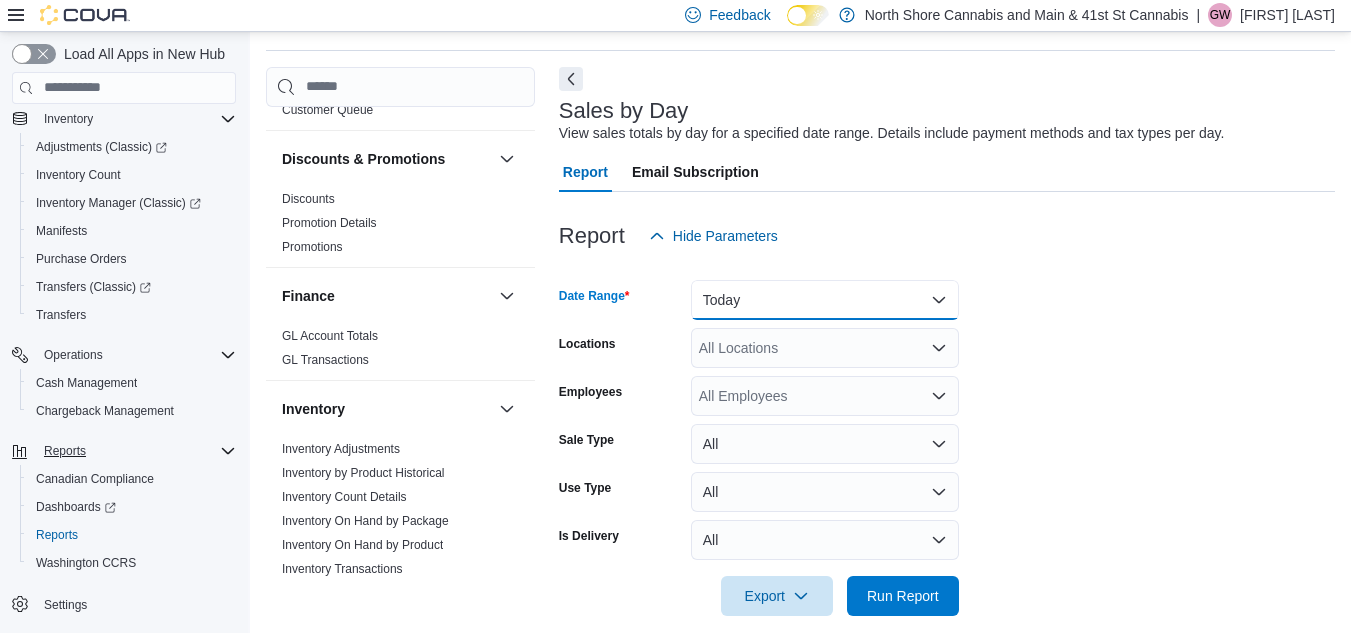 scroll, scrollTop: 85, scrollLeft: 0, axis: vertical 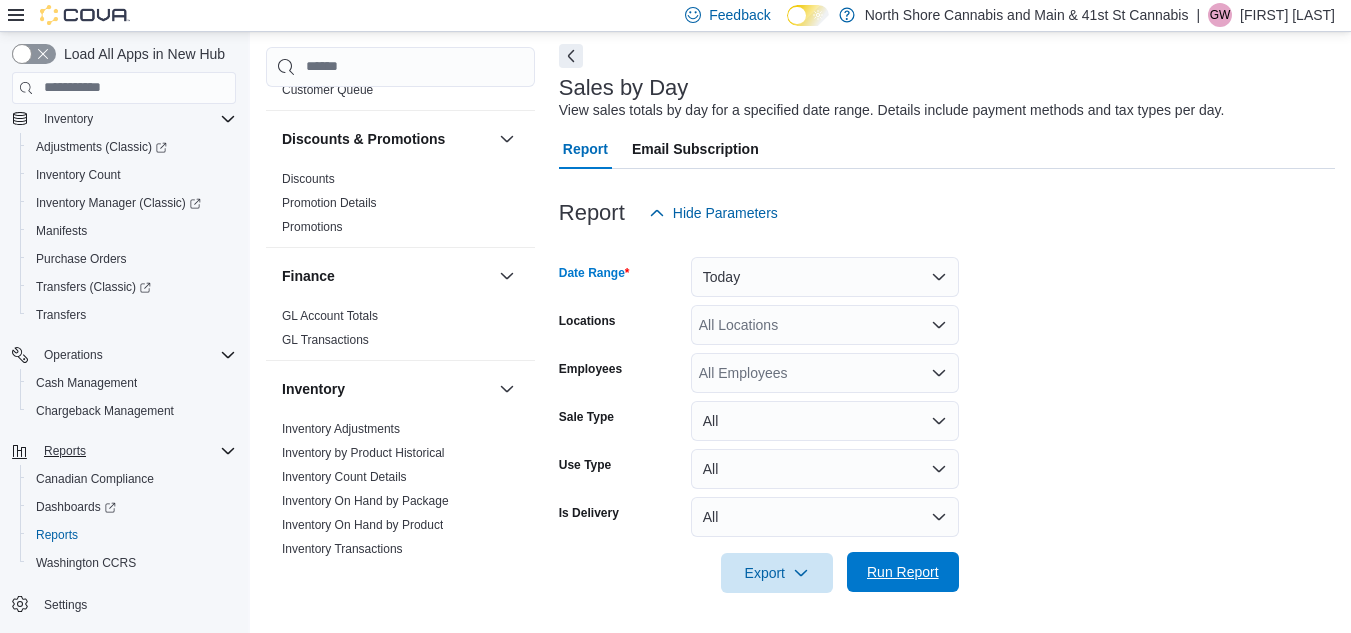 click on "Run Report" at bounding box center [903, 572] 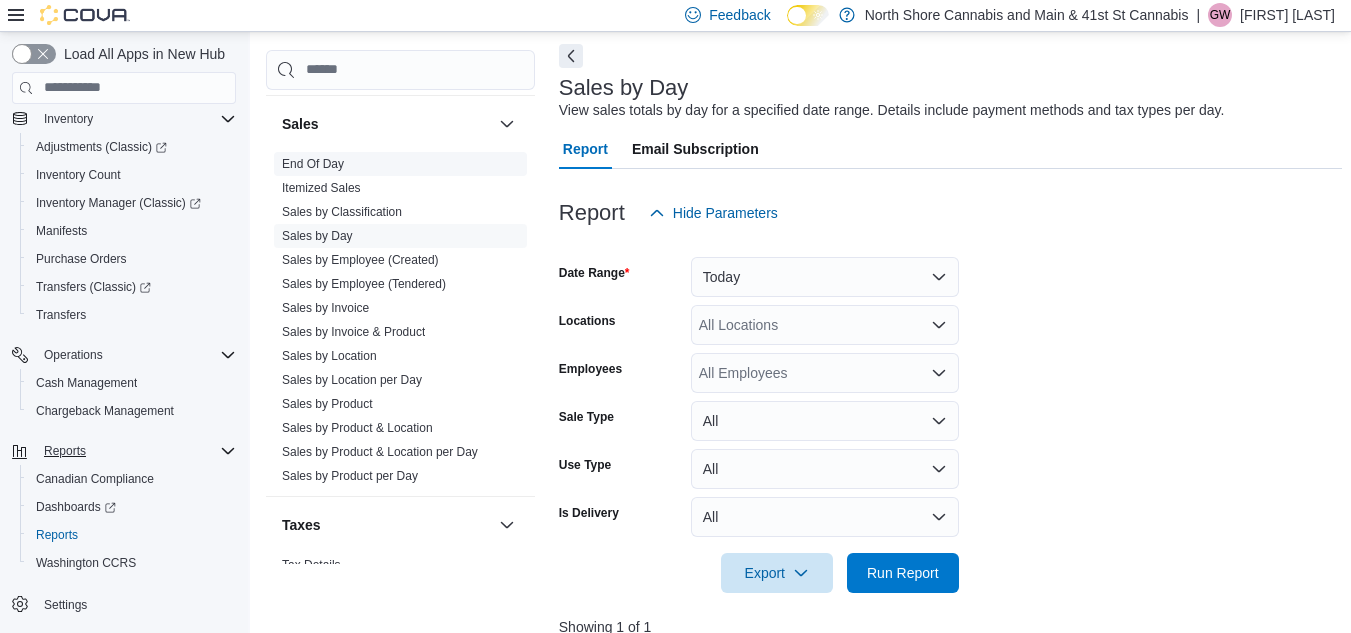 scroll, scrollTop: 1490, scrollLeft: 0, axis: vertical 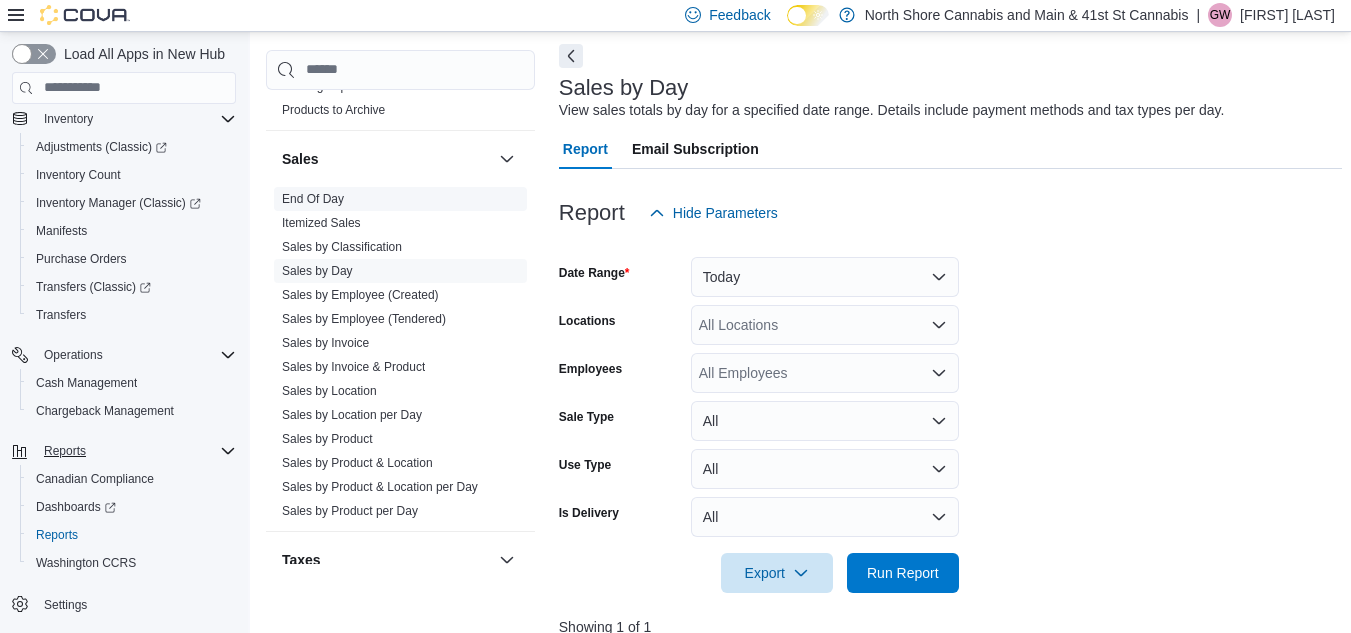 click on "End Of Day" at bounding box center [313, 199] 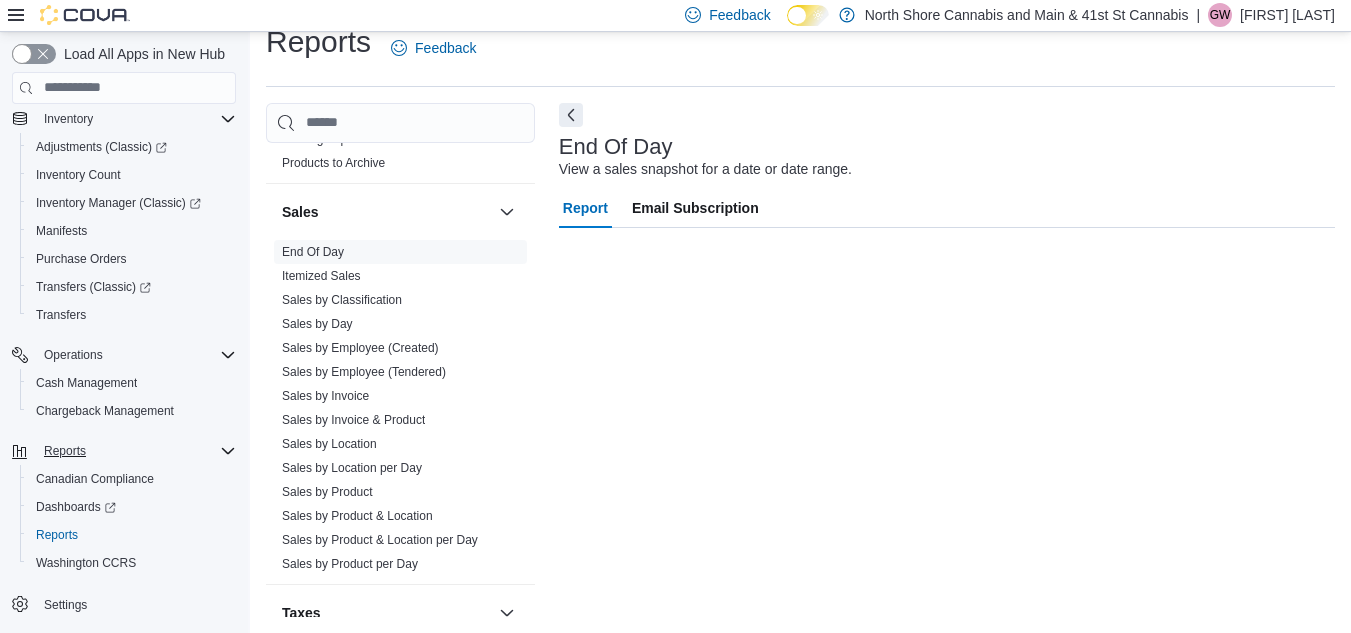 scroll, scrollTop: 26, scrollLeft: 0, axis: vertical 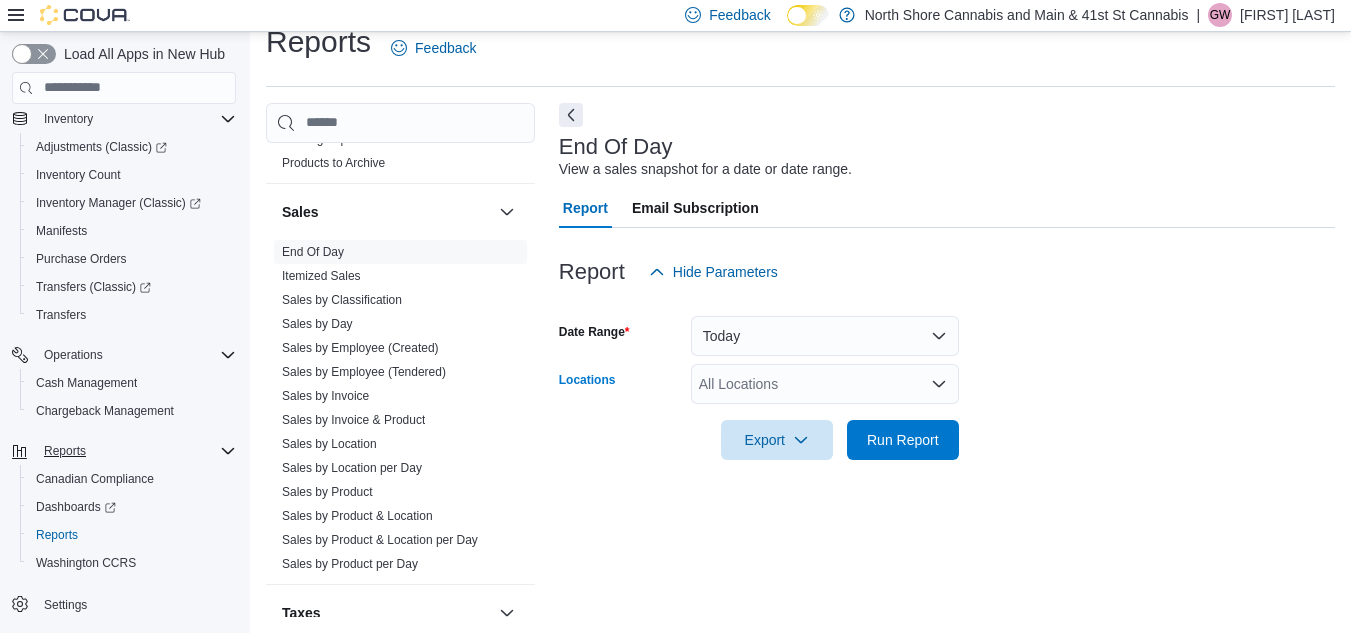 click on "All Locations" at bounding box center [825, 384] 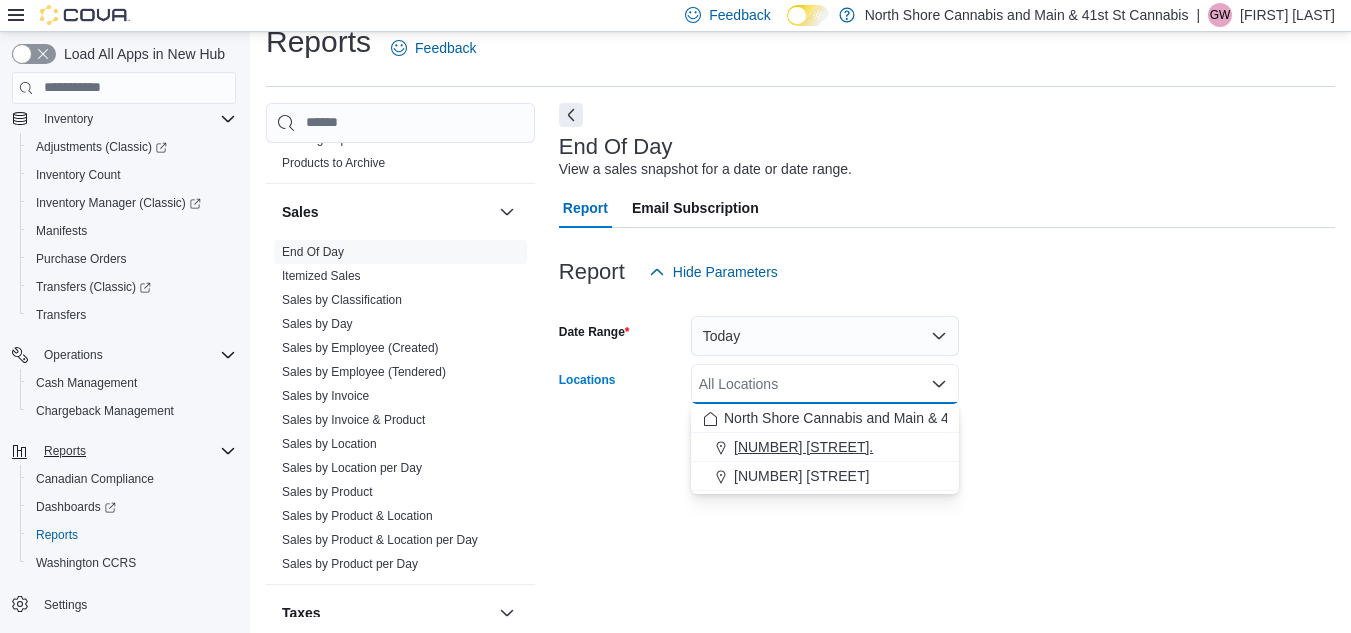 click on "[NUMBER] [STREET]." at bounding box center [825, 447] 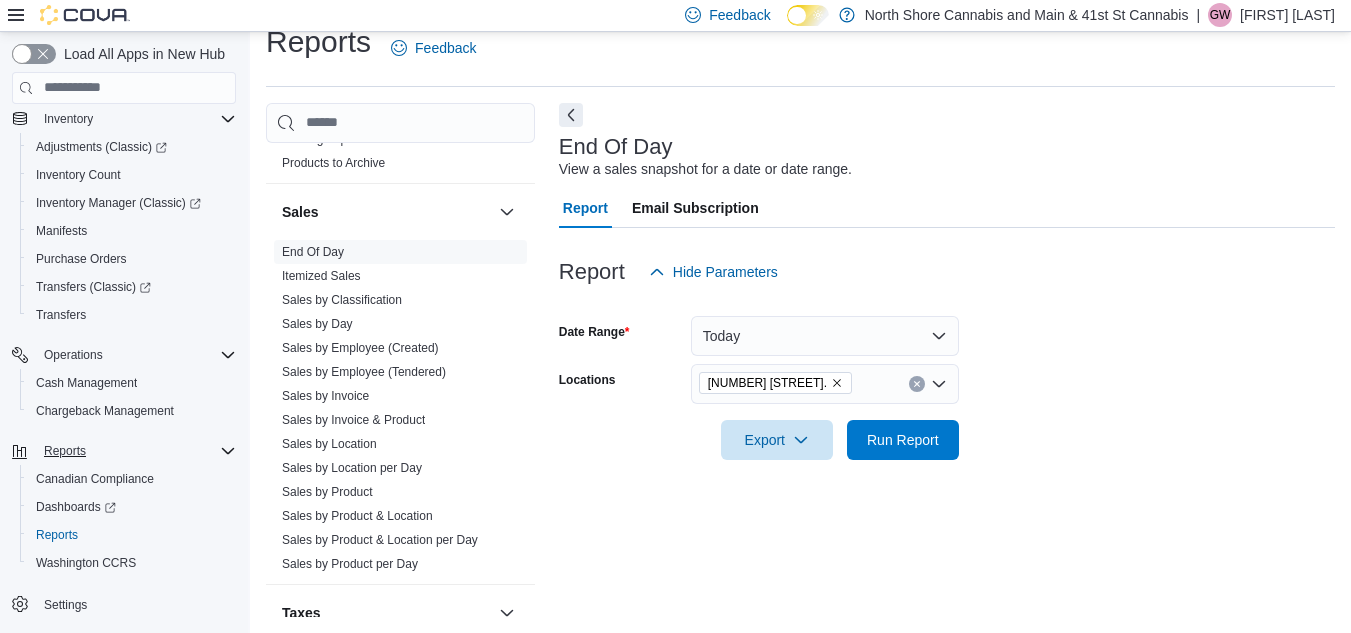 click on "Date Range Today Locations [NUMBER] [STREET]. Export Run Report" at bounding box center [947, 376] 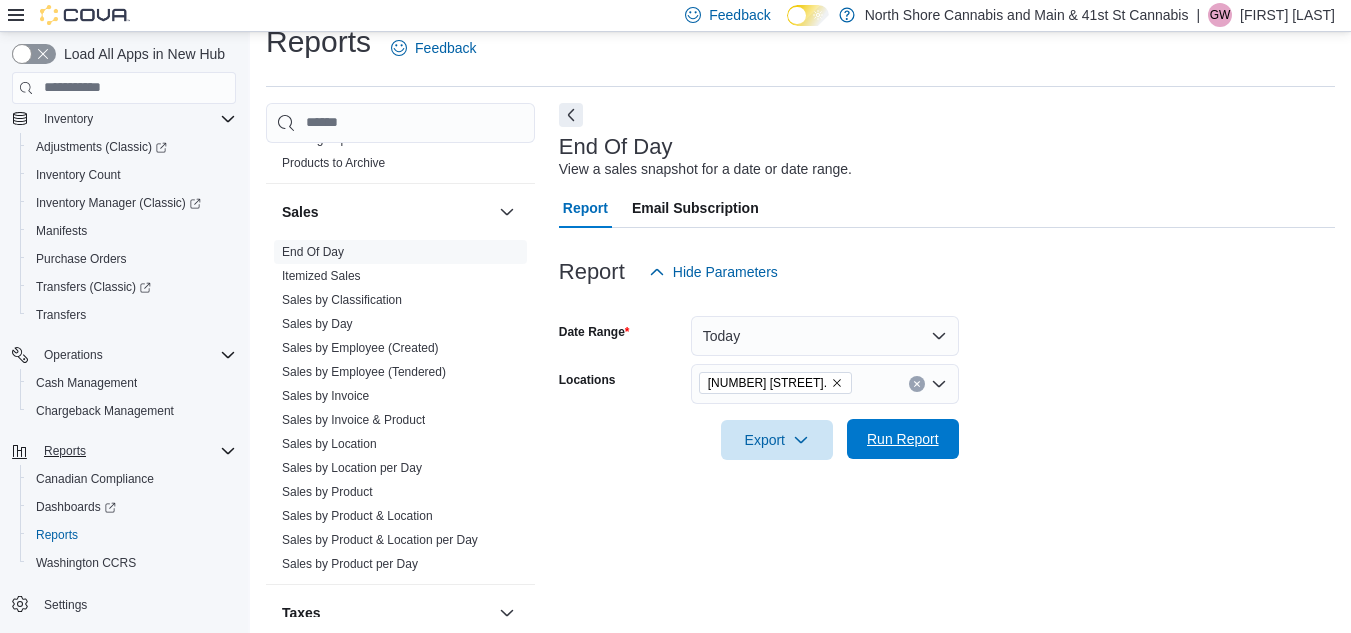 click on "Run Report" at bounding box center (903, 439) 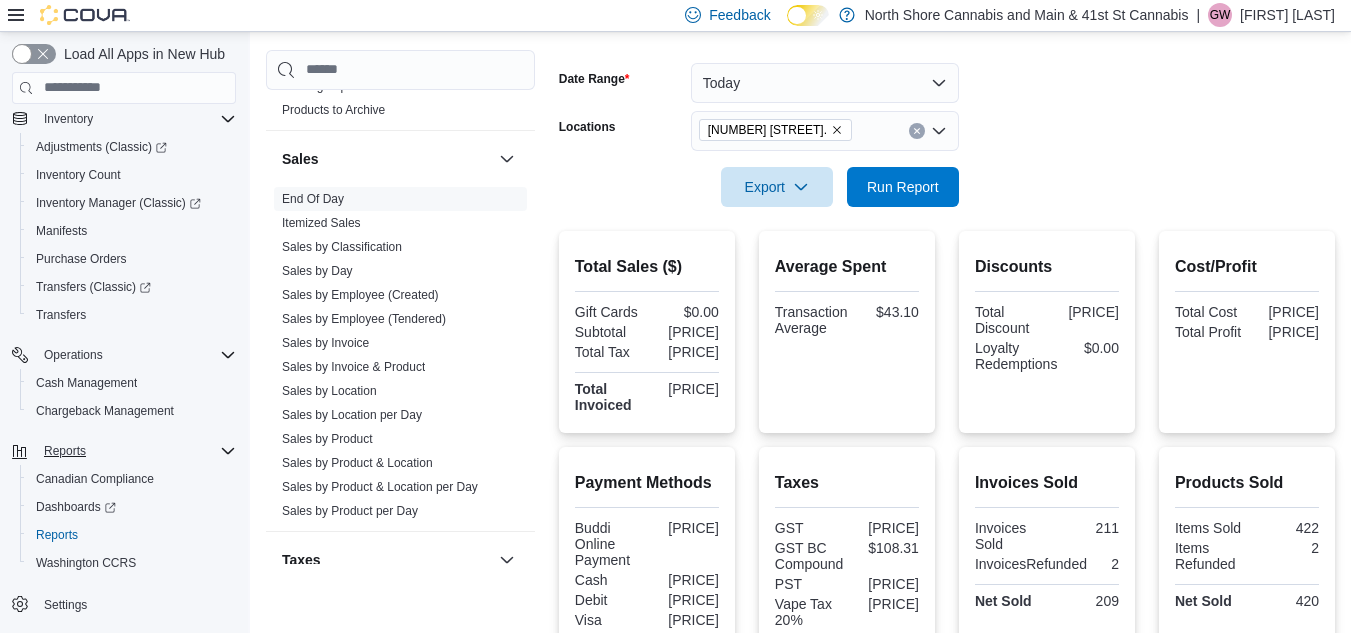 scroll, scrollTop: 326, scrollLeft: 0, axis: vertical 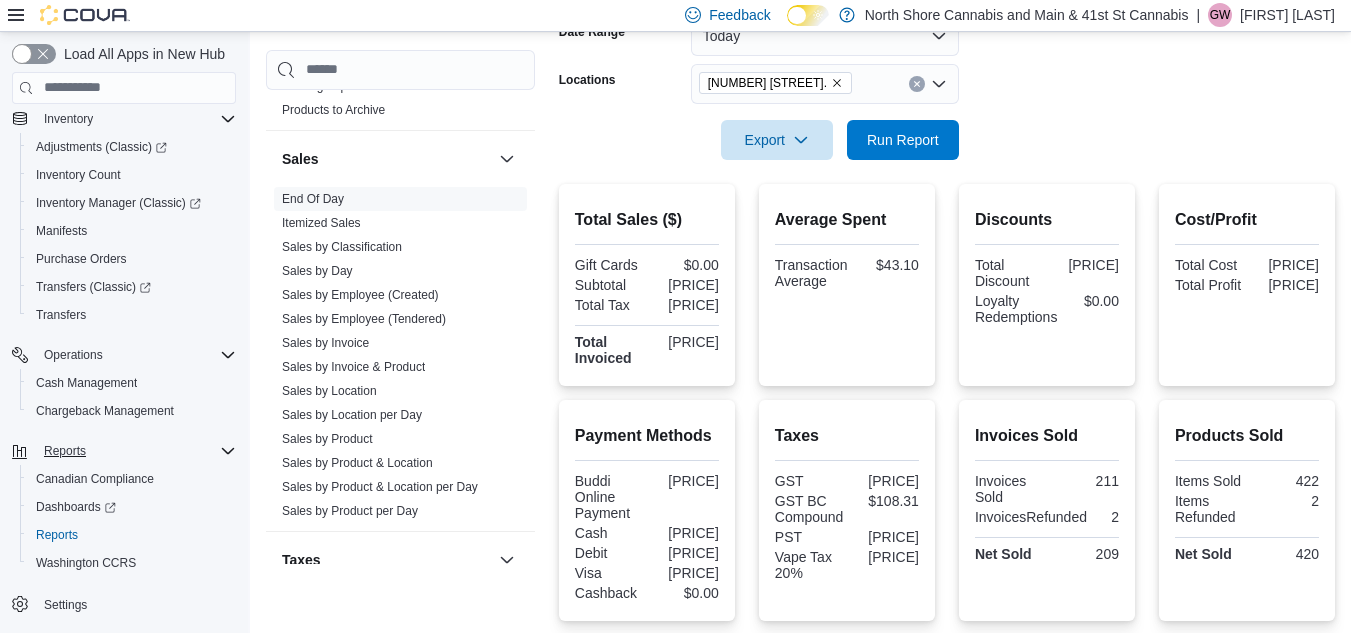 drag, startPoint x: 661, startPoint y: 340, endPoint x: 723, endPoint y: 340, distance: 62 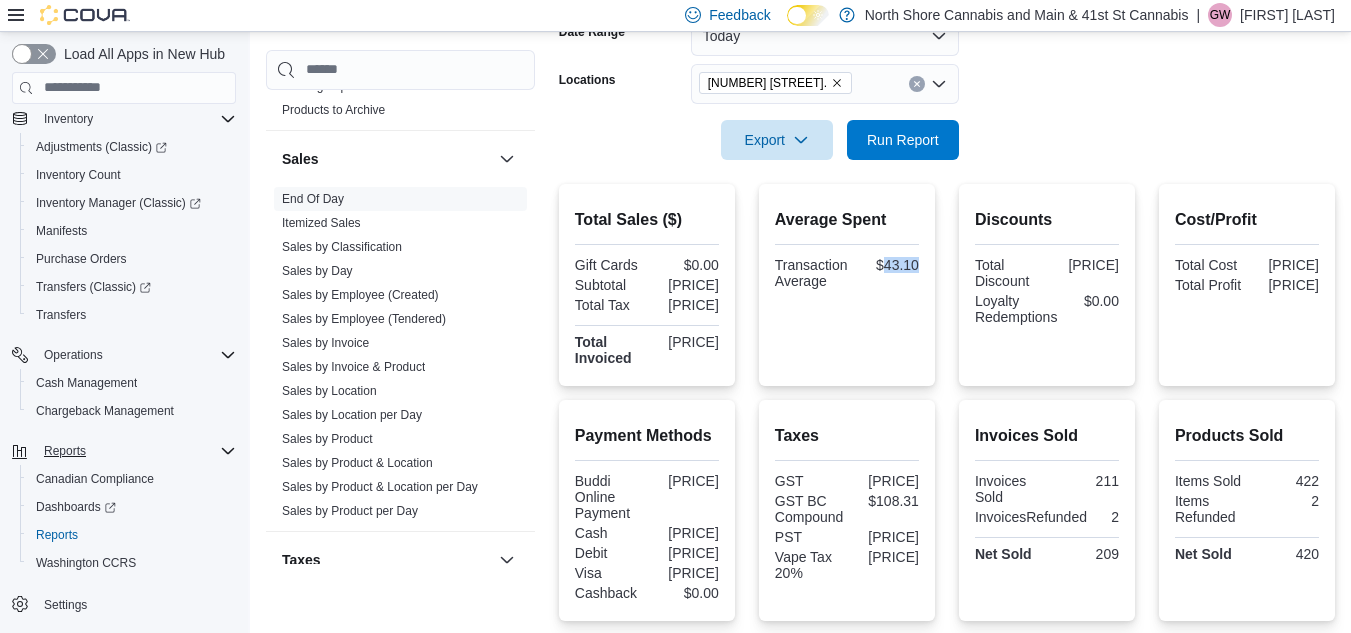 drag, startPoint x: 888, startPoint y: 269, endPoint x: 934, endPoint y: 269, distance: 46 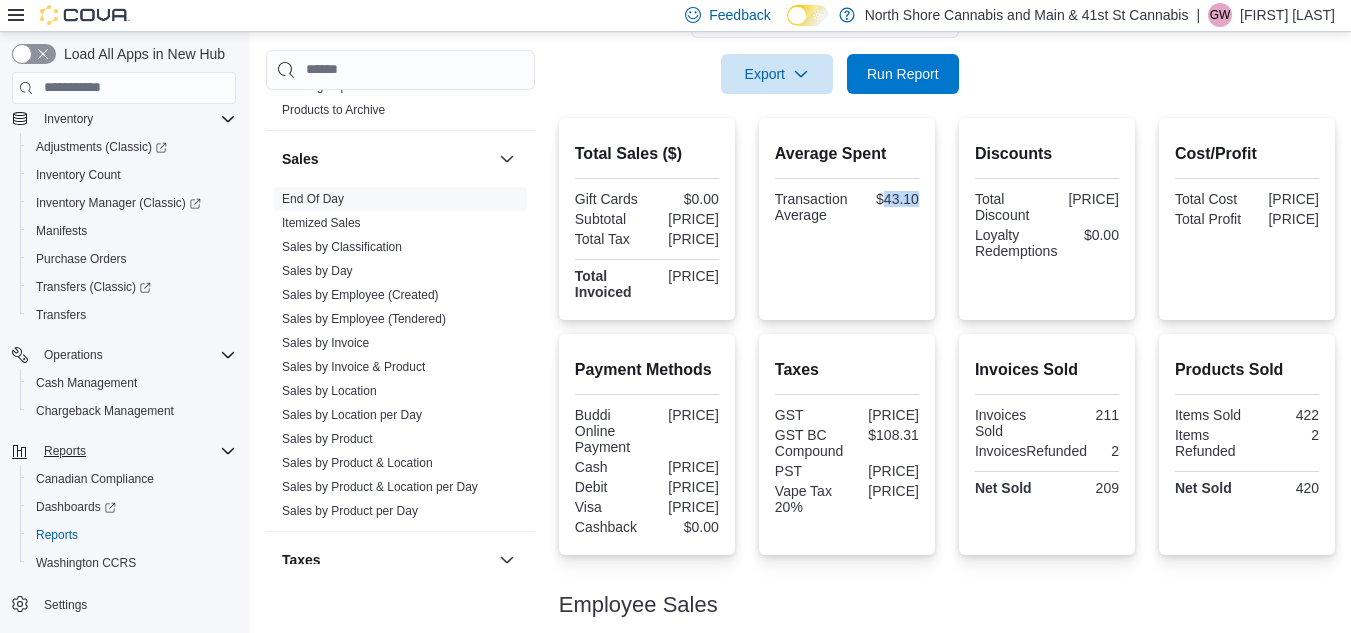 scroll, scrollTop: 505, scrollLeft: 0, axis: vertical 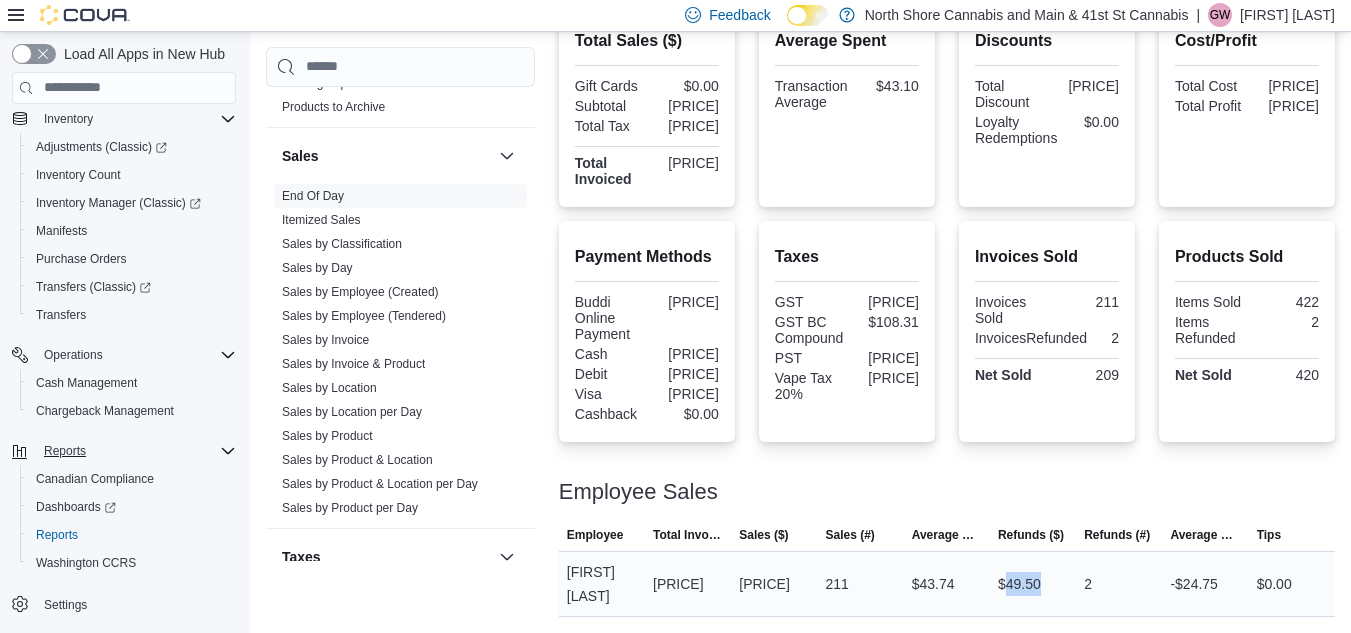 drag, startPoint x: 1015, startPoint y: 587, endPoint x: 1048, endPoint y: 580, distance: 33.734257 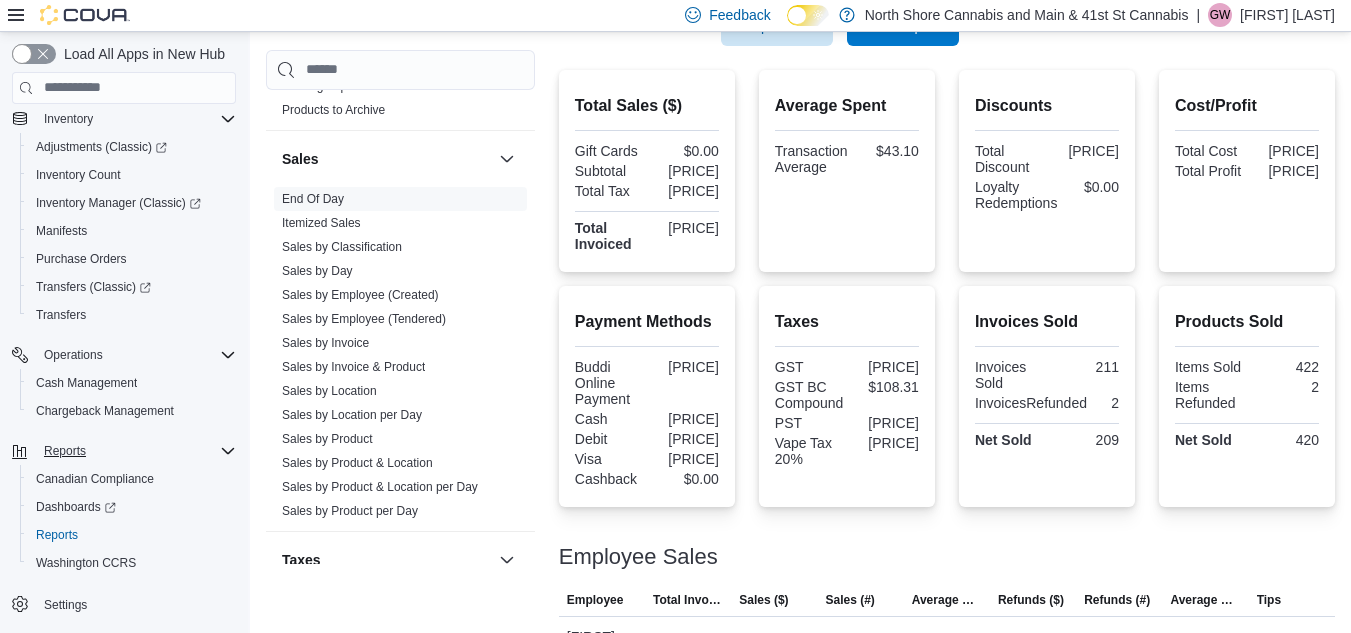 scroll, scrollTop: 405, scrollLeft: 0, axis: vertical 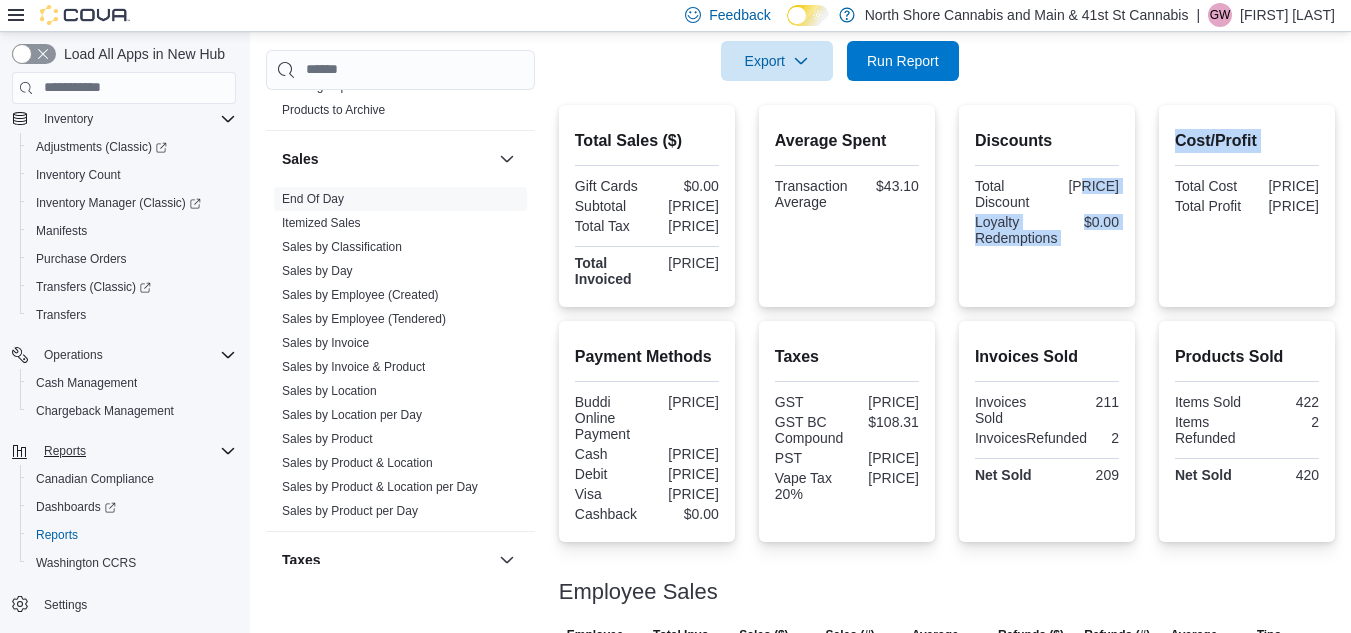 drag, startPoint x: 1085, startPoint y: 185, endPoint x: 1162, endPoint y: 178, distance: 77.31753 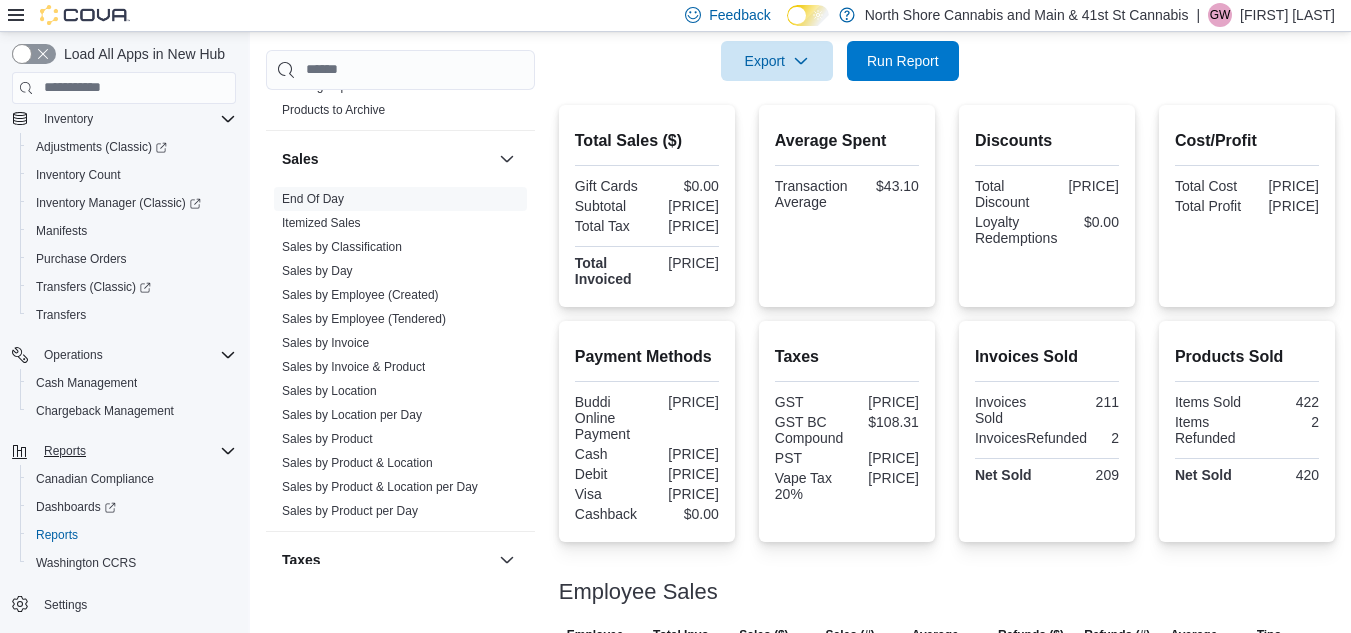 drag, startPoint x: 1070, startPoint y: 192, endPoint x: 1132, endPoint y: 184, distance: 62.514 